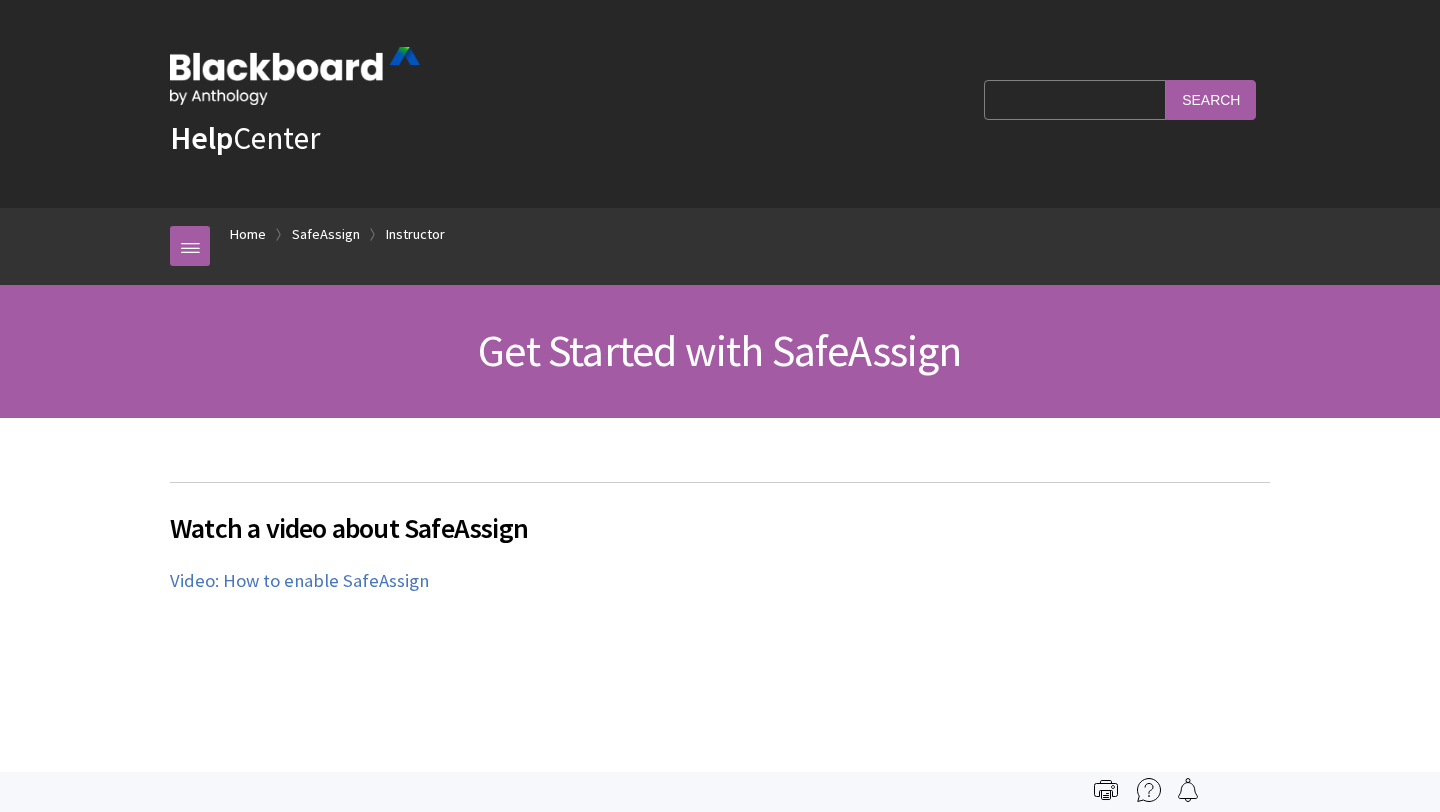 scroll, scrollTop: 0, scrollLeft: 0, axis: both 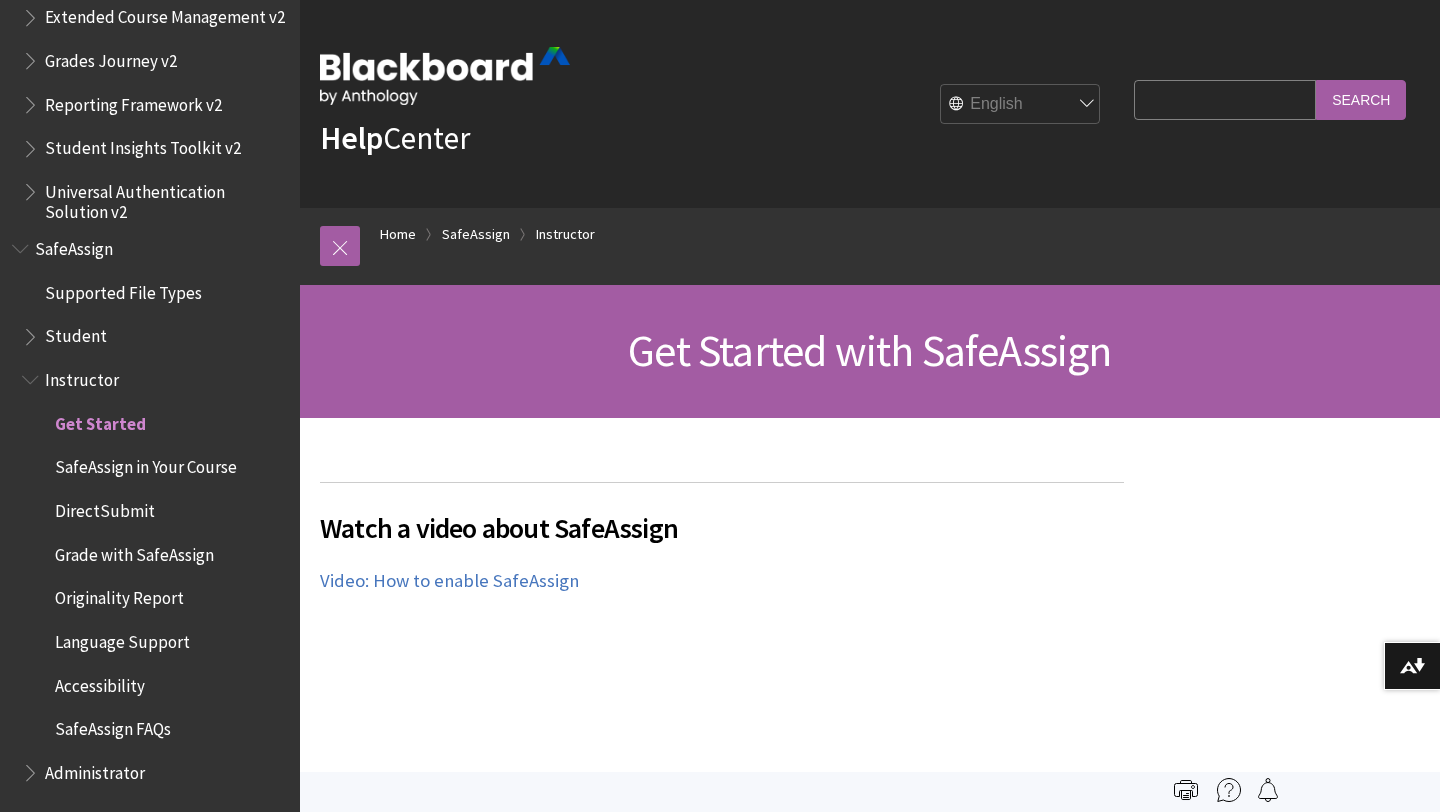click on "Watch a video about SafeAssign The following narrated video provides a visual and auditory representation of some of the information included on this page. For a detailed description of what is portrayed in the video,  open the video on Vimeo . Video: How to enable SafeAssign" at bounding box center (722, 660) 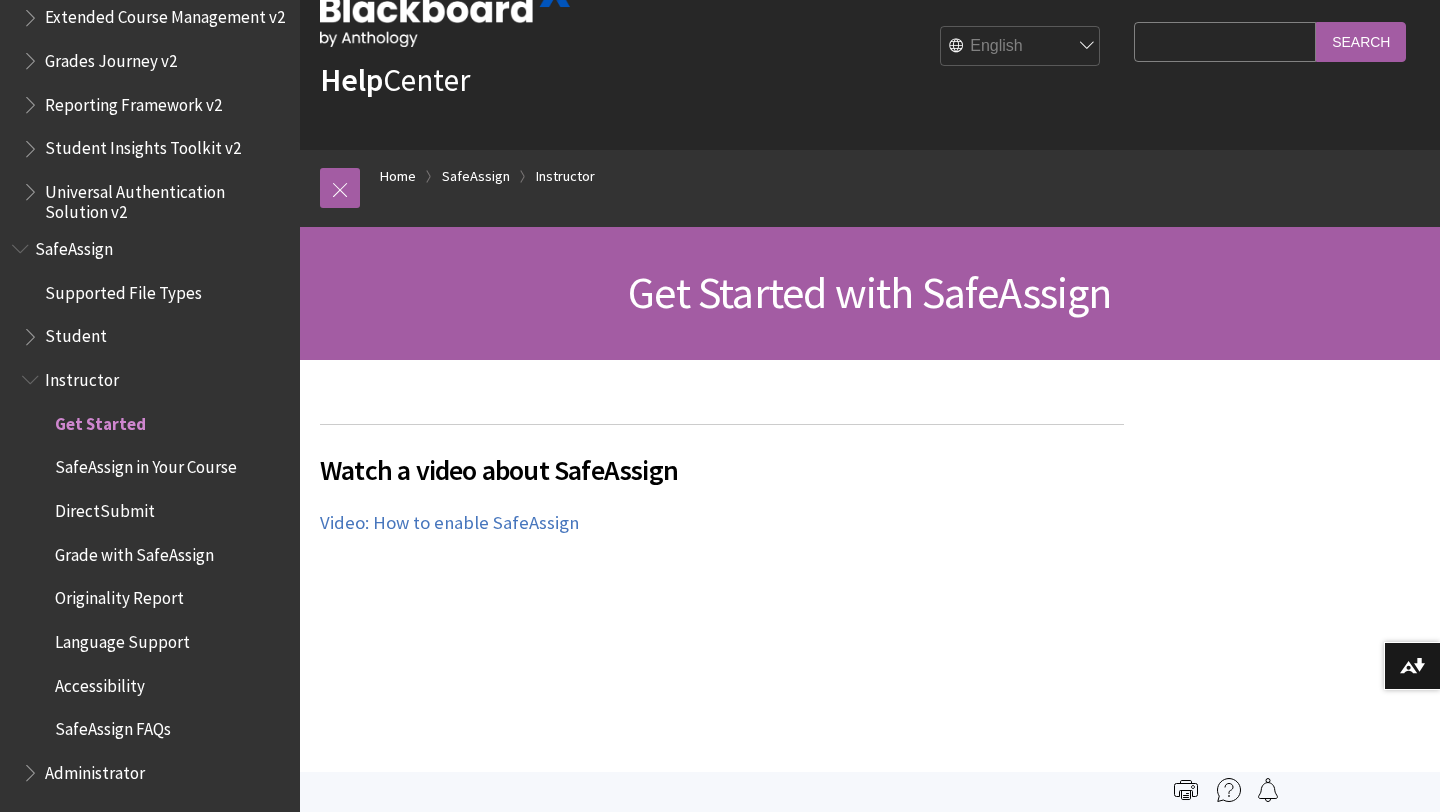 scroll, scrollTop: 0, scrollLeft: 0, axis: both 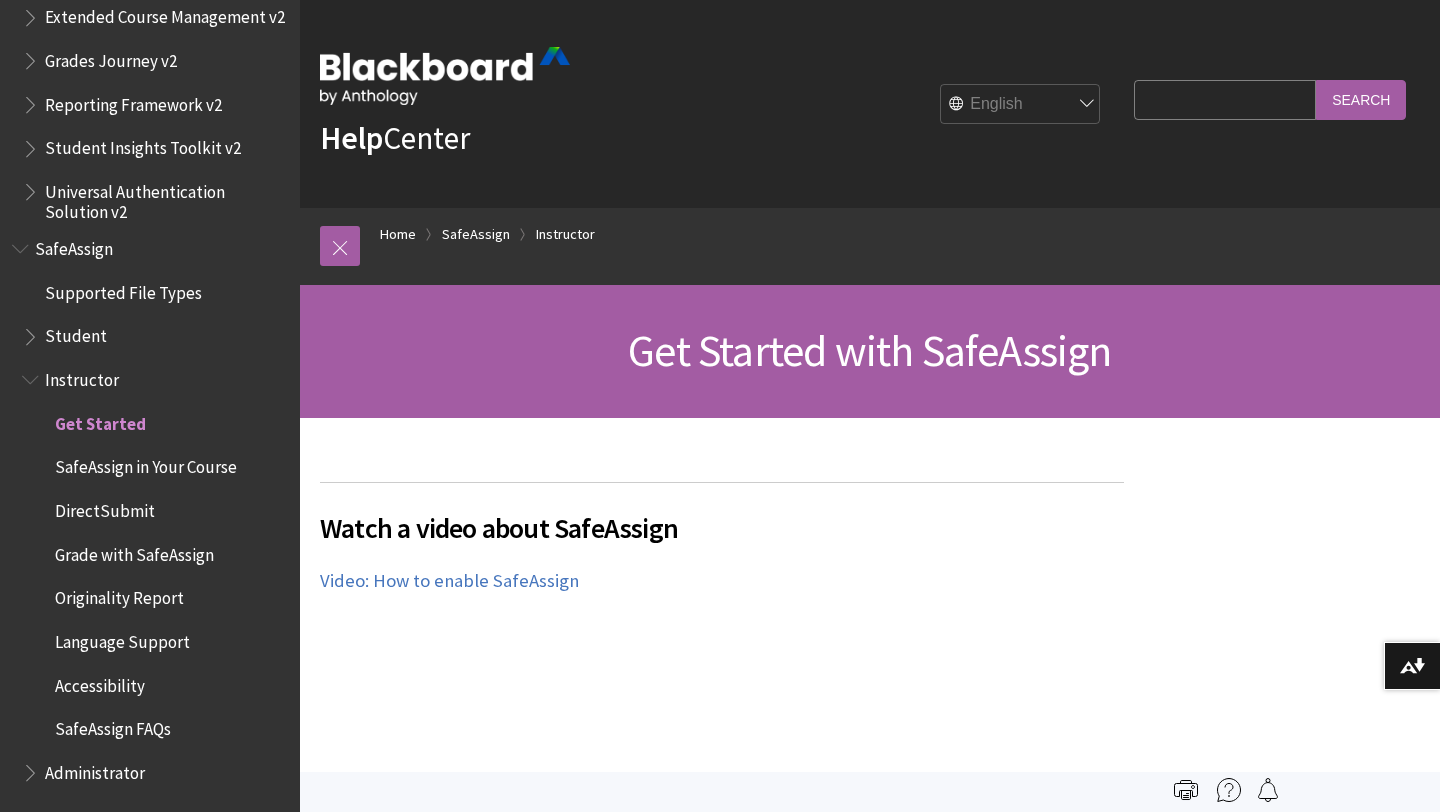 click on "Student" at bounding box center [76, 333] 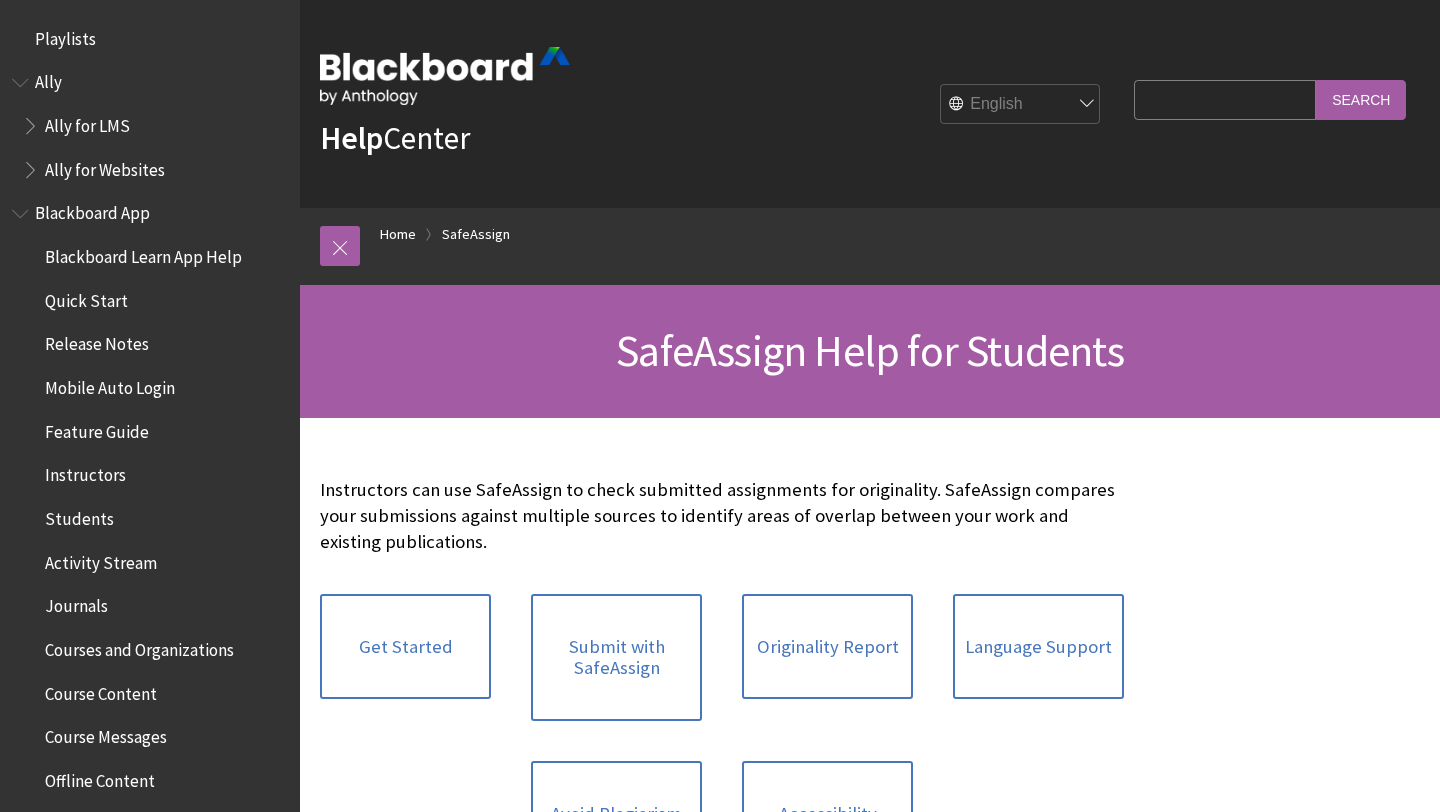 scroll, scrollTop: 7, scrollLeft: 0, axis: vertical 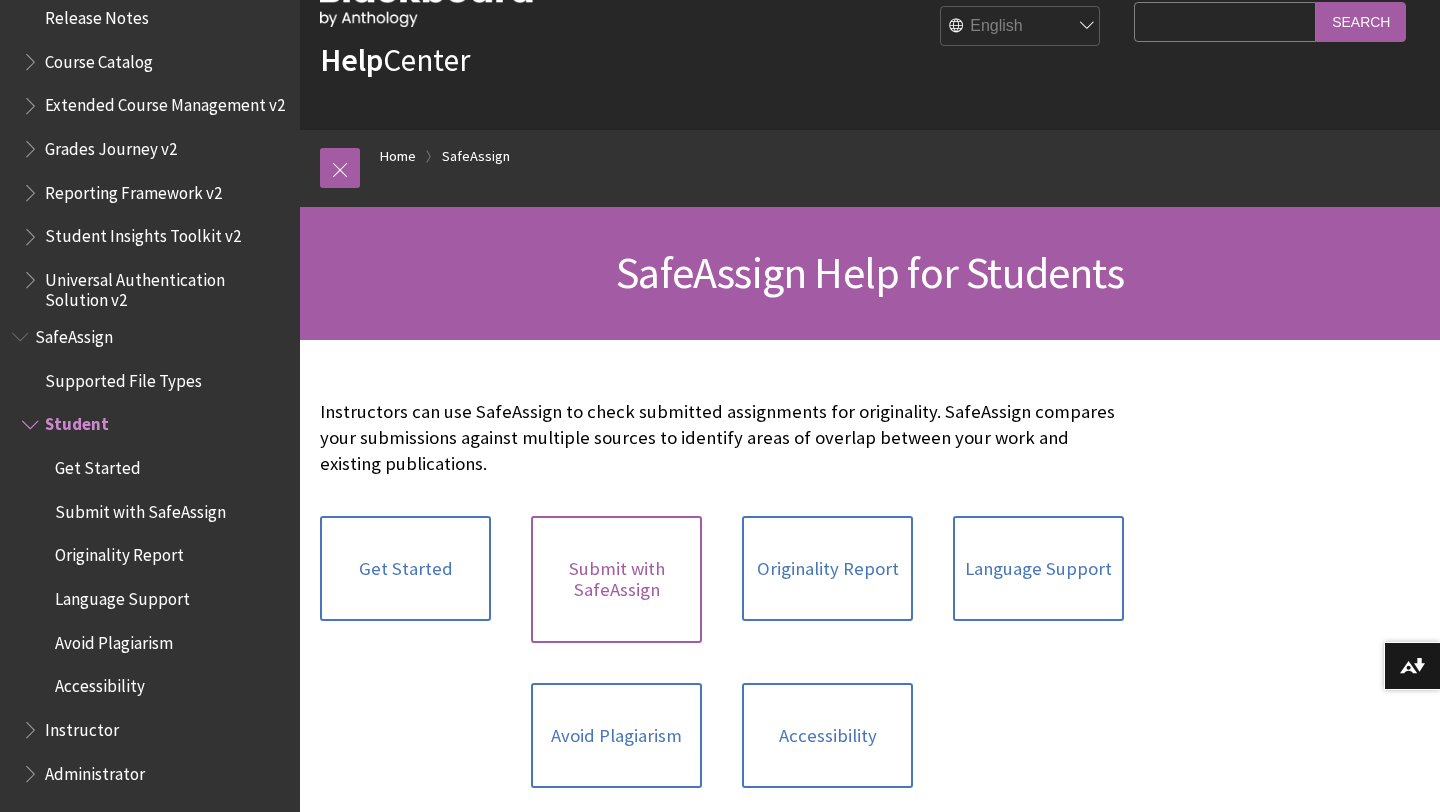click on "Submit with SafeAssign" at bounding box center (616, 579) 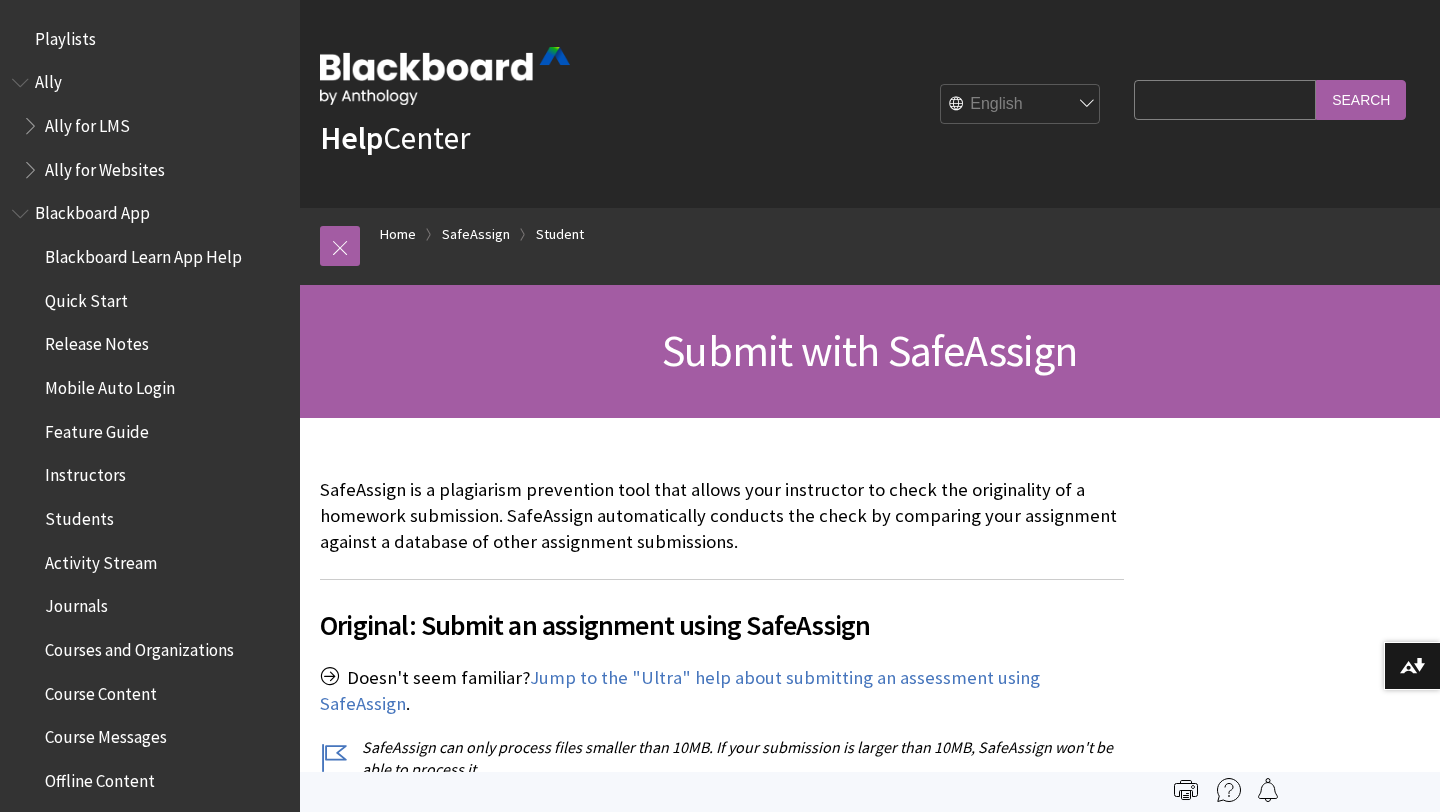scroll, scrollTop: 96, scrollLeft: 0, axis: vertical 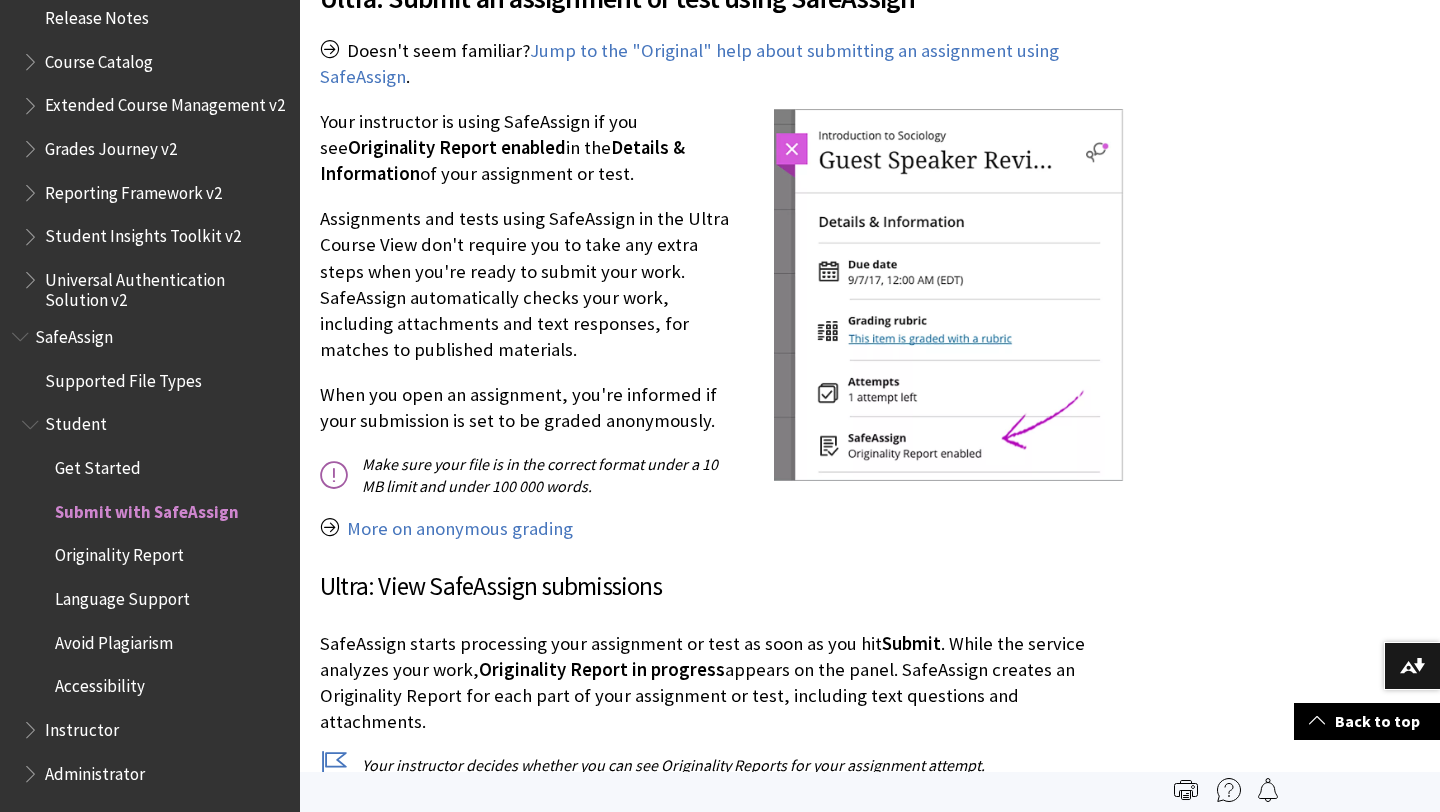 click on "Originality Report" at bounding box center (119, 552) 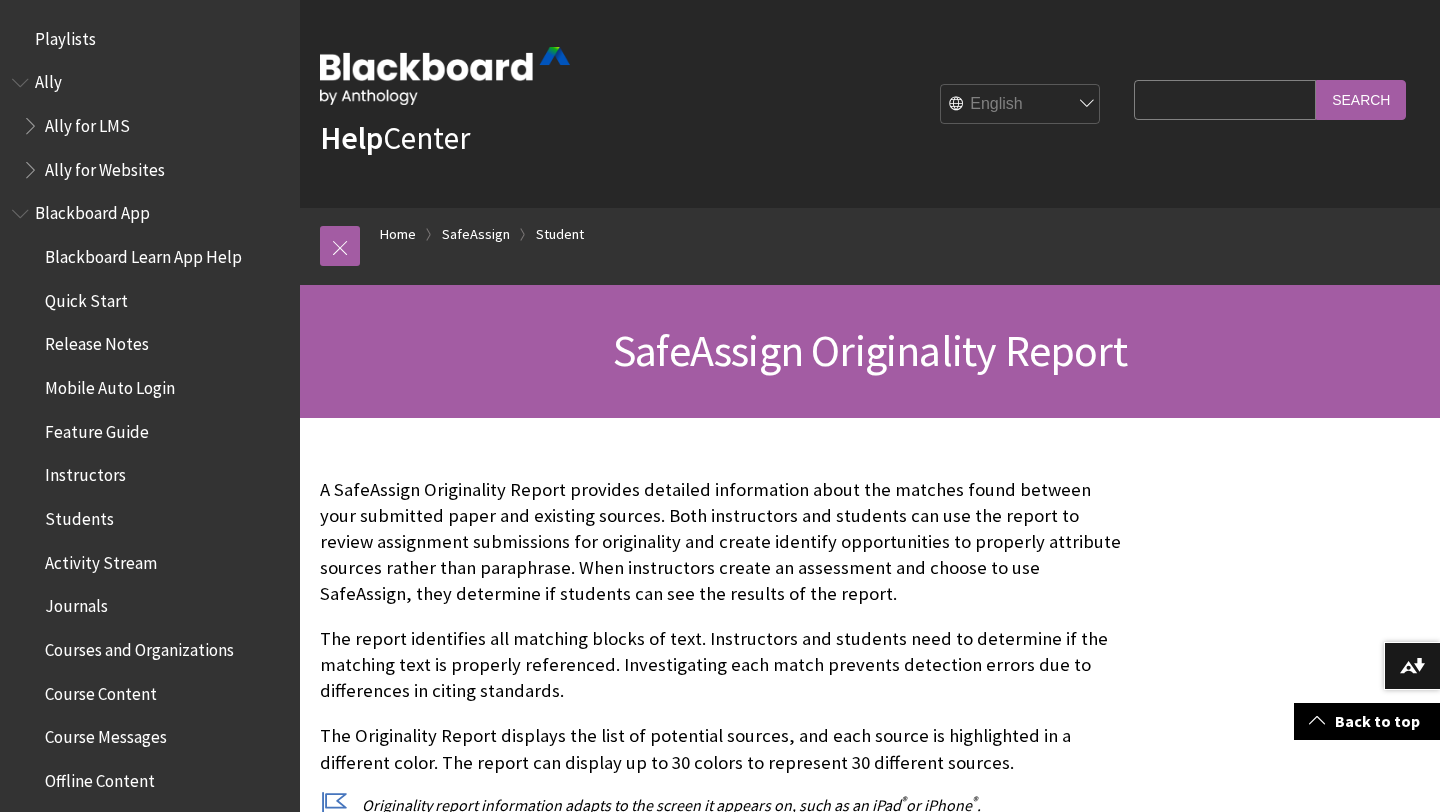 scroll, scrollTop: 476, scrollLeft: 0, axis: vertical 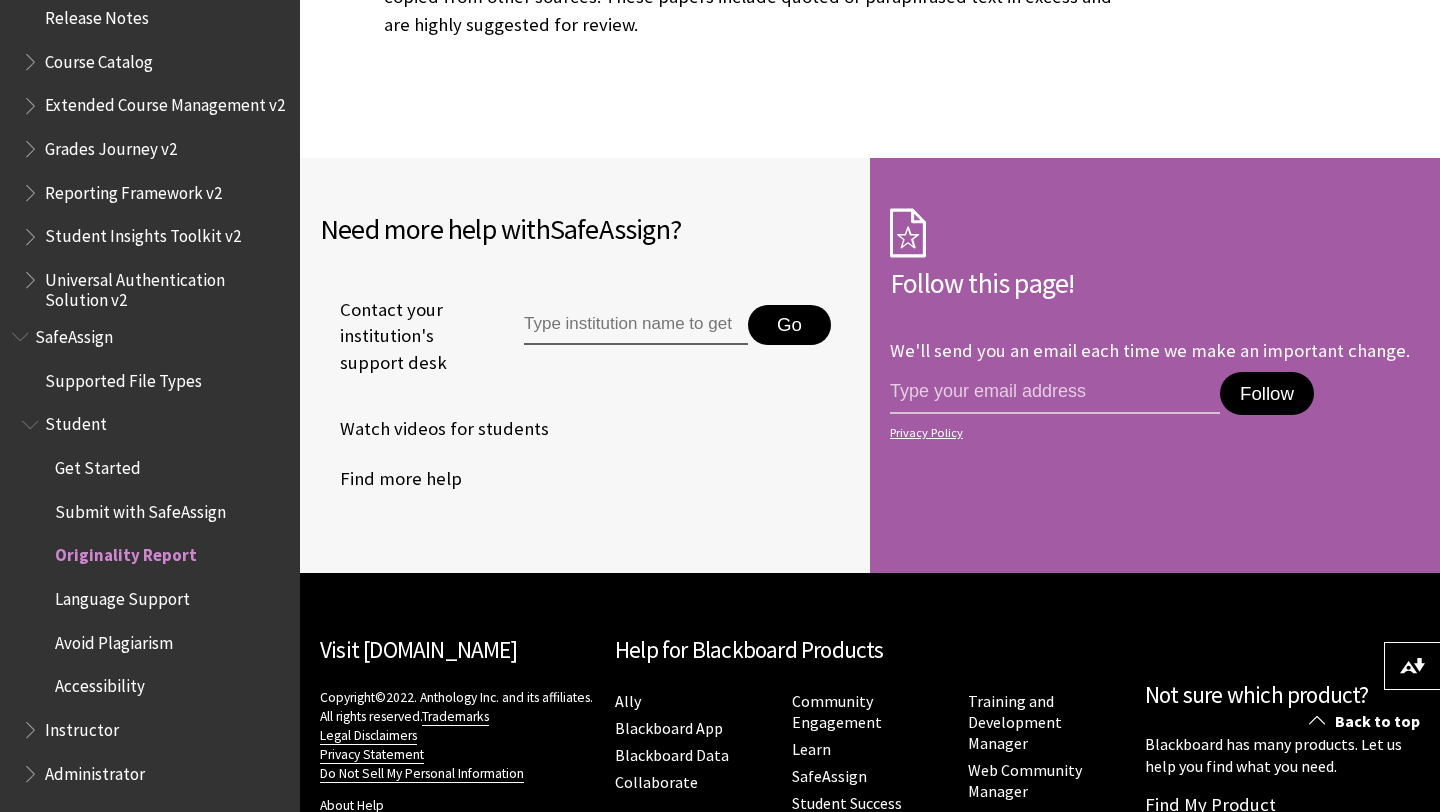 click on "Avoid Plagiarism" at bounding box center [114, 639] 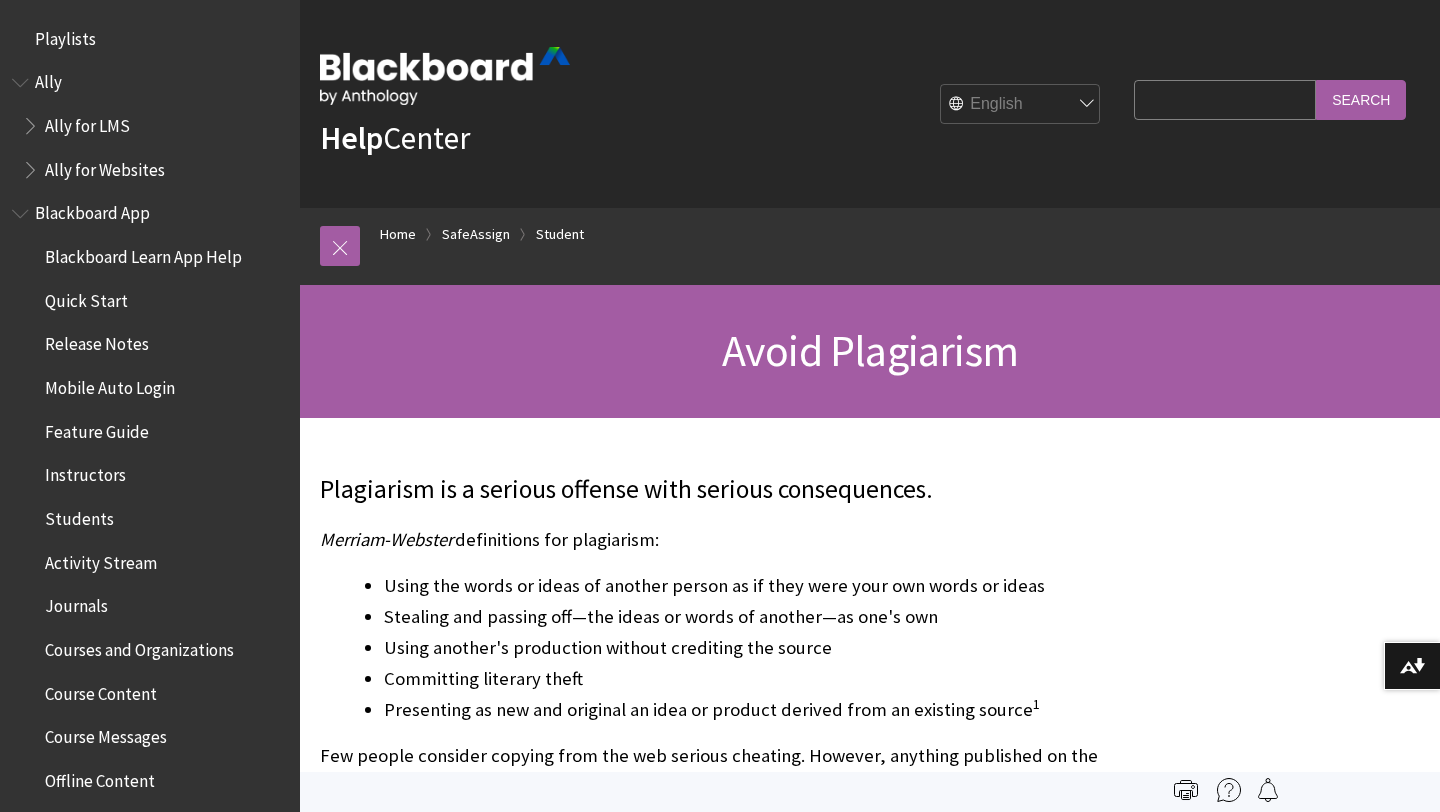 scroll, scrollTop: 0, scrollLeft: 0, axis: both 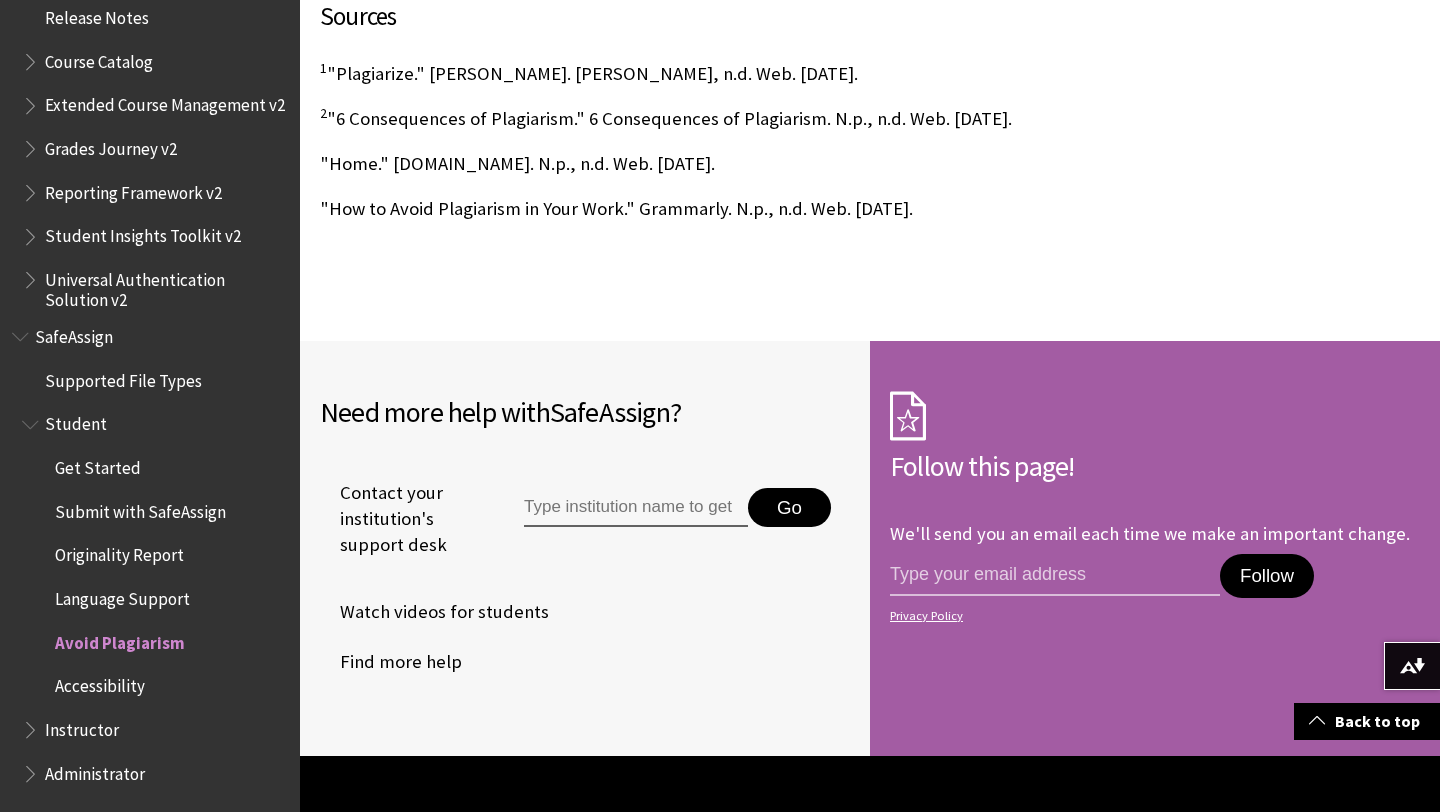 click on "Accessibility" at bounding box center (100, 683) 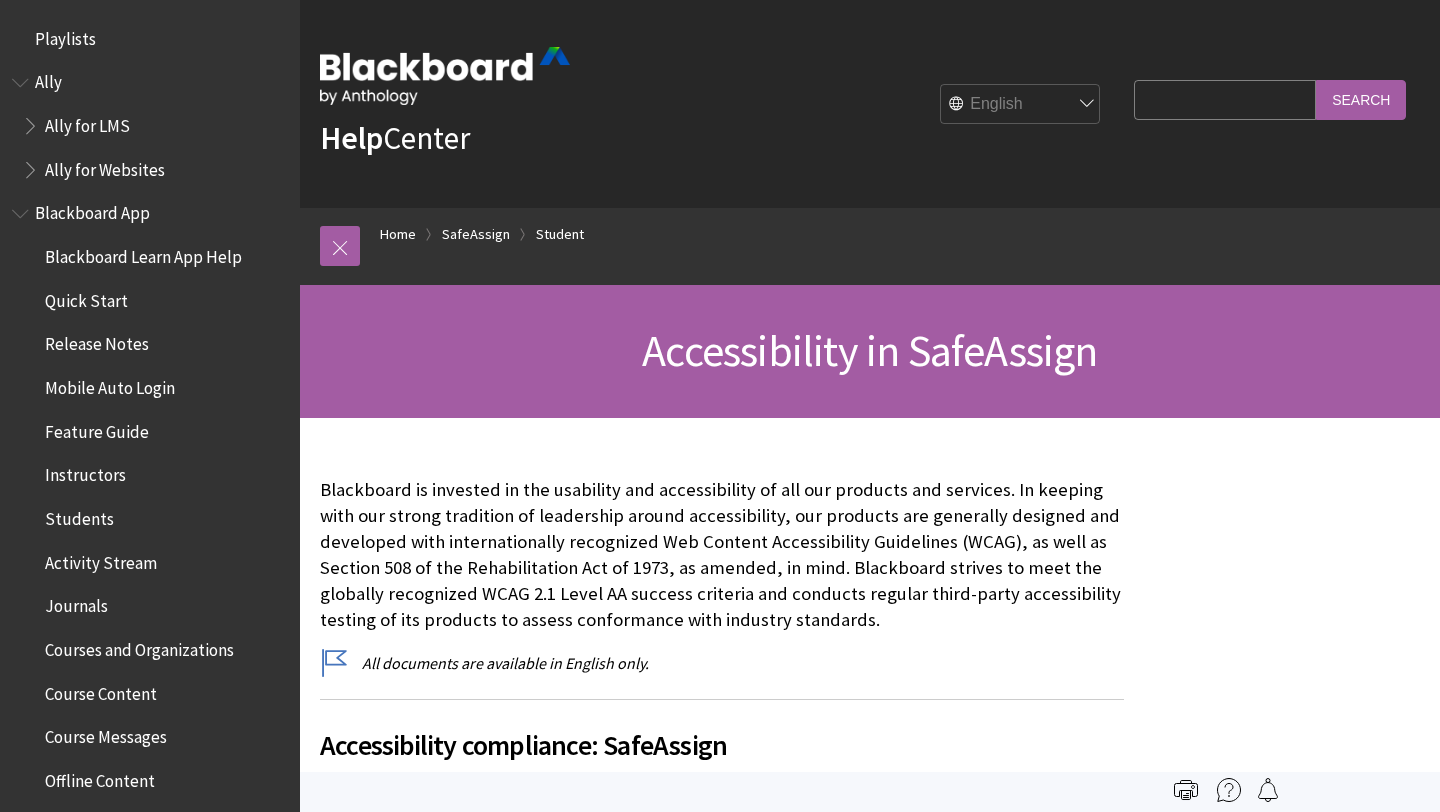 scroll, scrollTop: 0, scrollLeft: 0, axis: both 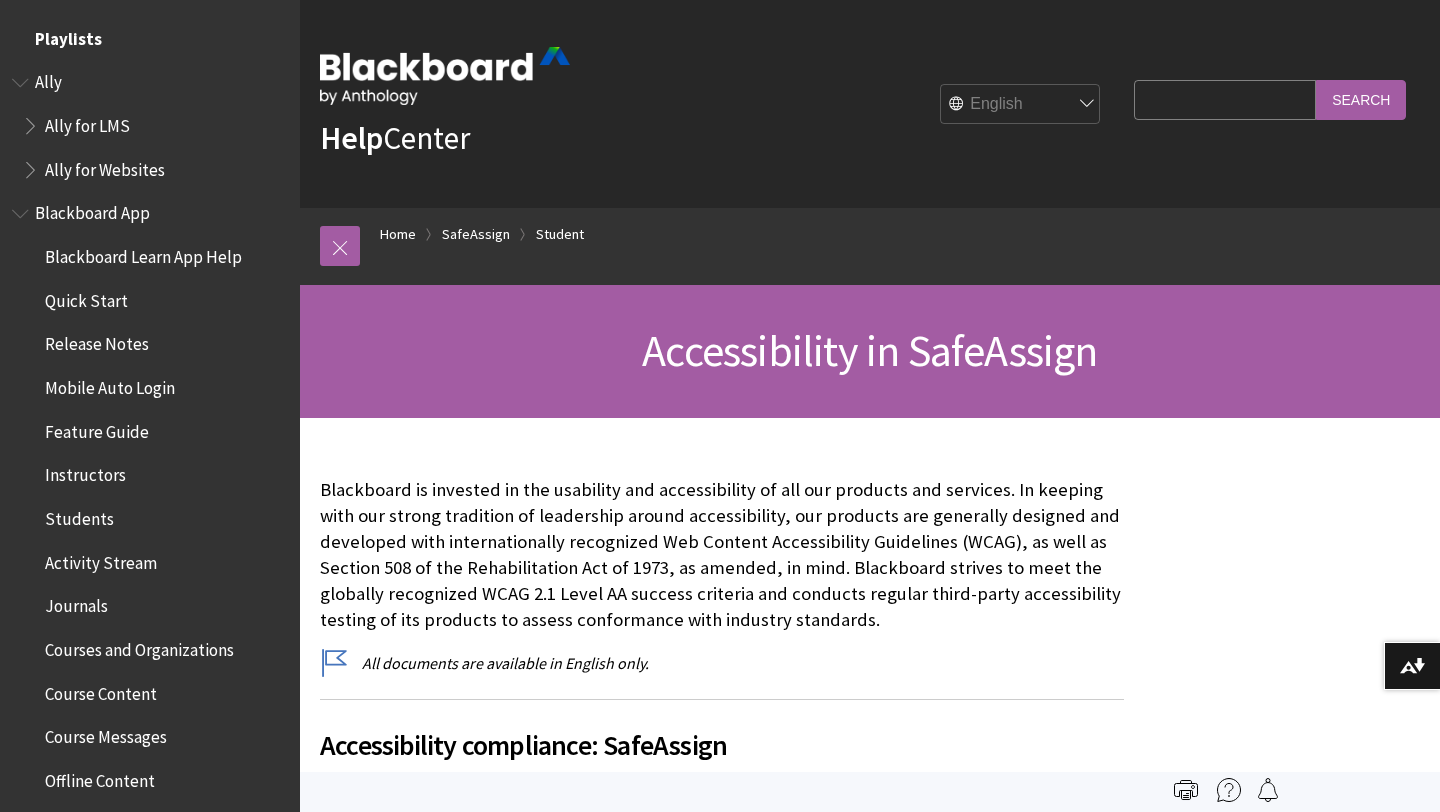 click on "Playlists" at bounding box center (68, 35) 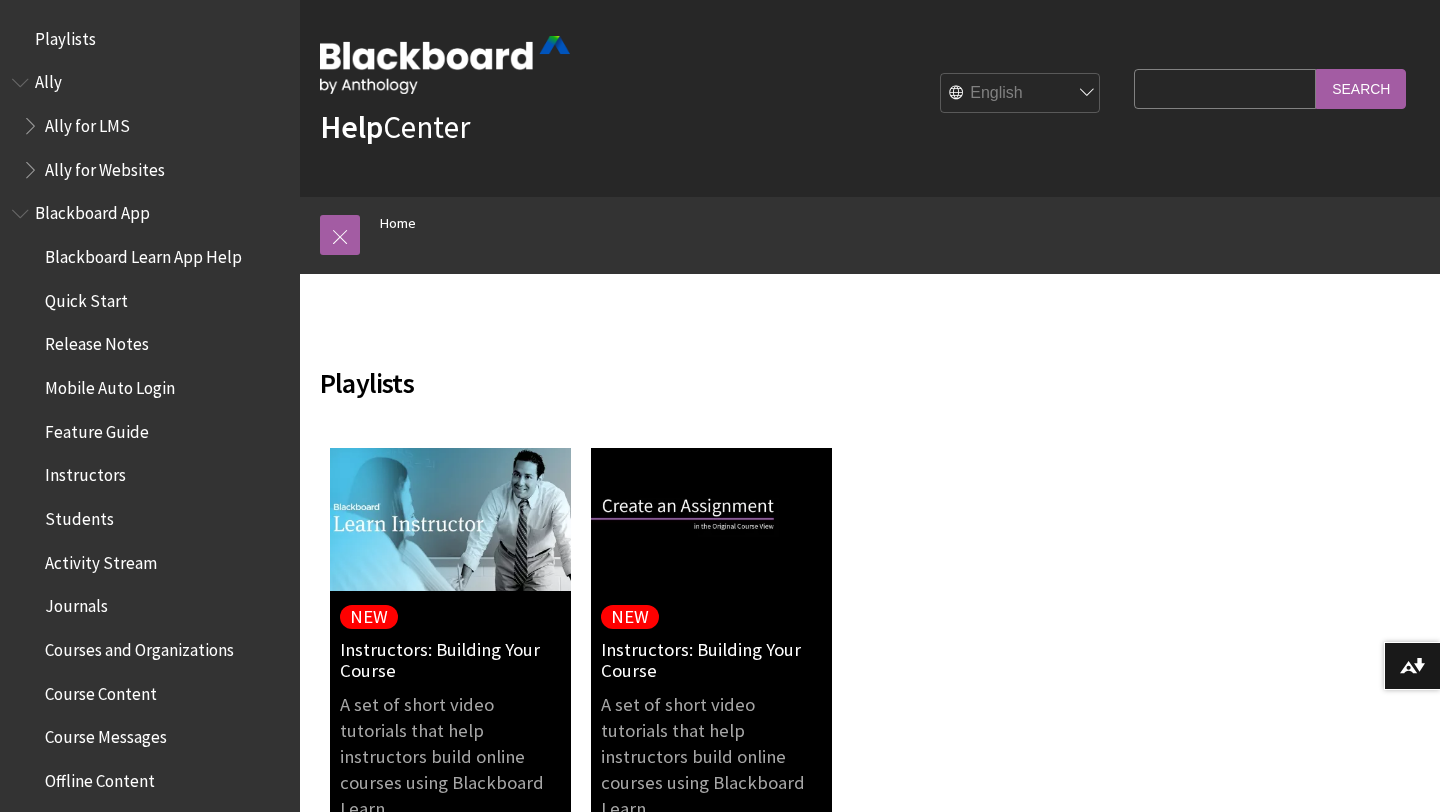 scroll, scrollTop: 0, scrollLeft: 0, axis: both 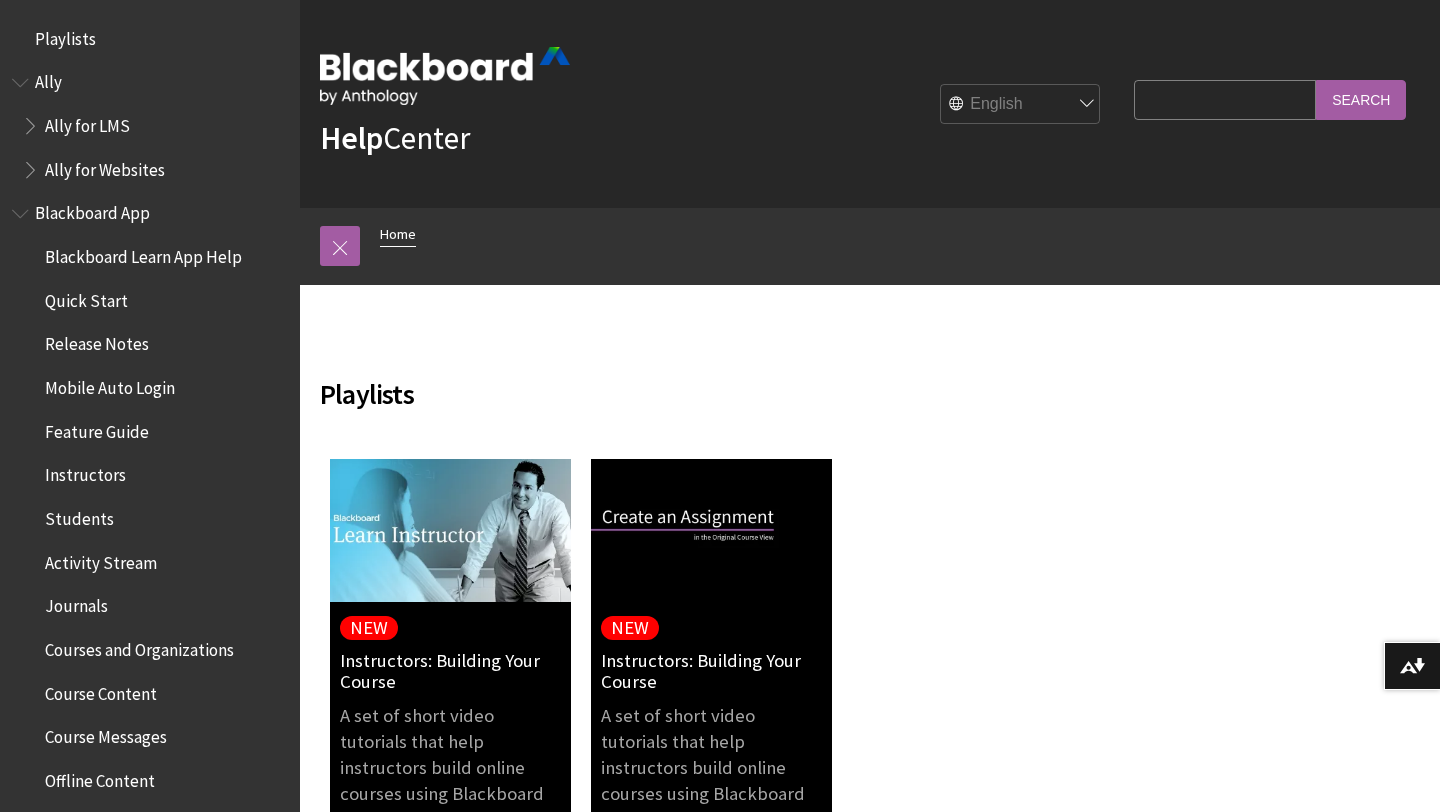 click on "Home" at bounding box center [398, 234] 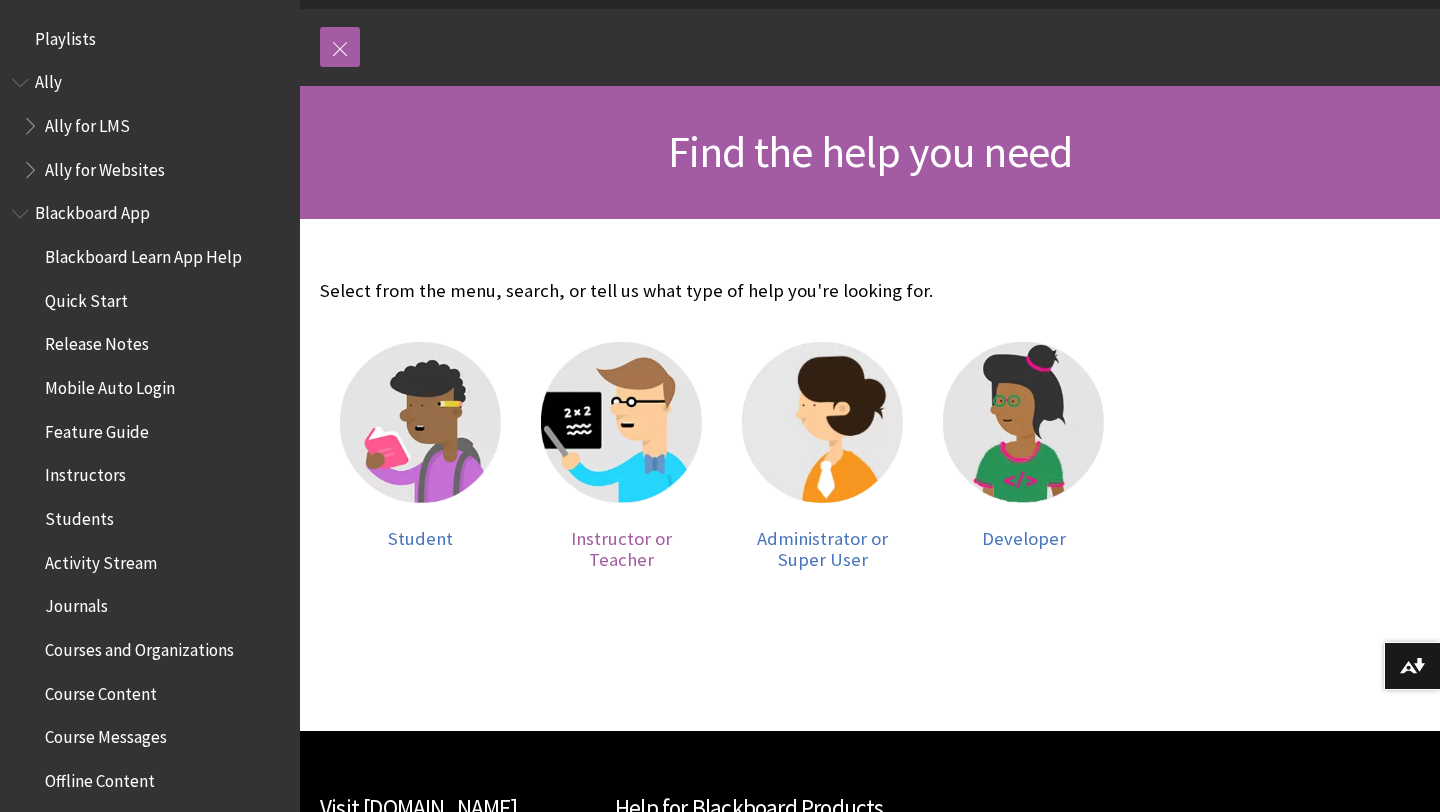 scroll, scrollTop: 204, scrollLeft: 0, axis: vertical 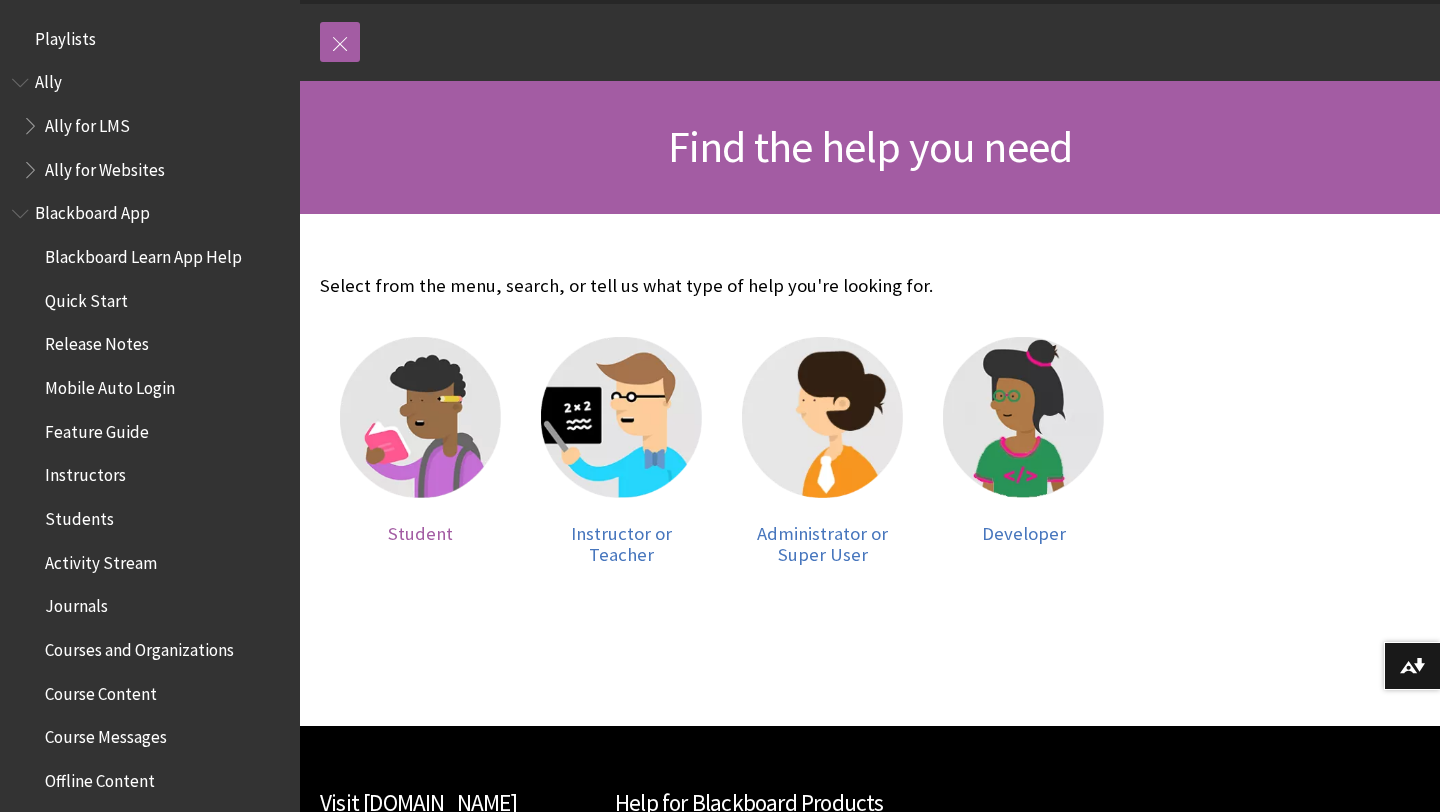 click at bounding box center (420, 417) 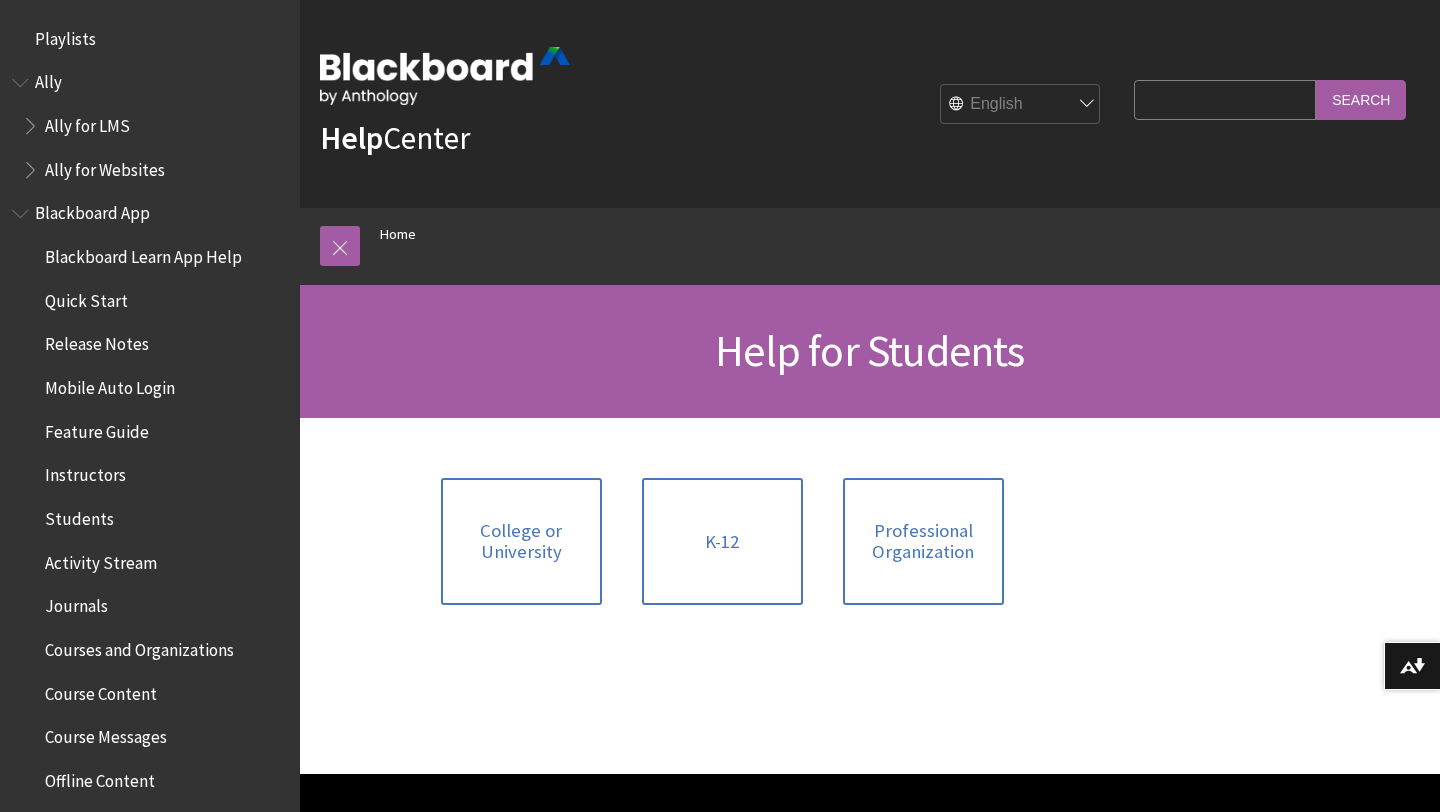scroll, scrollTop: 0, scrollLeft: 0, axis: both 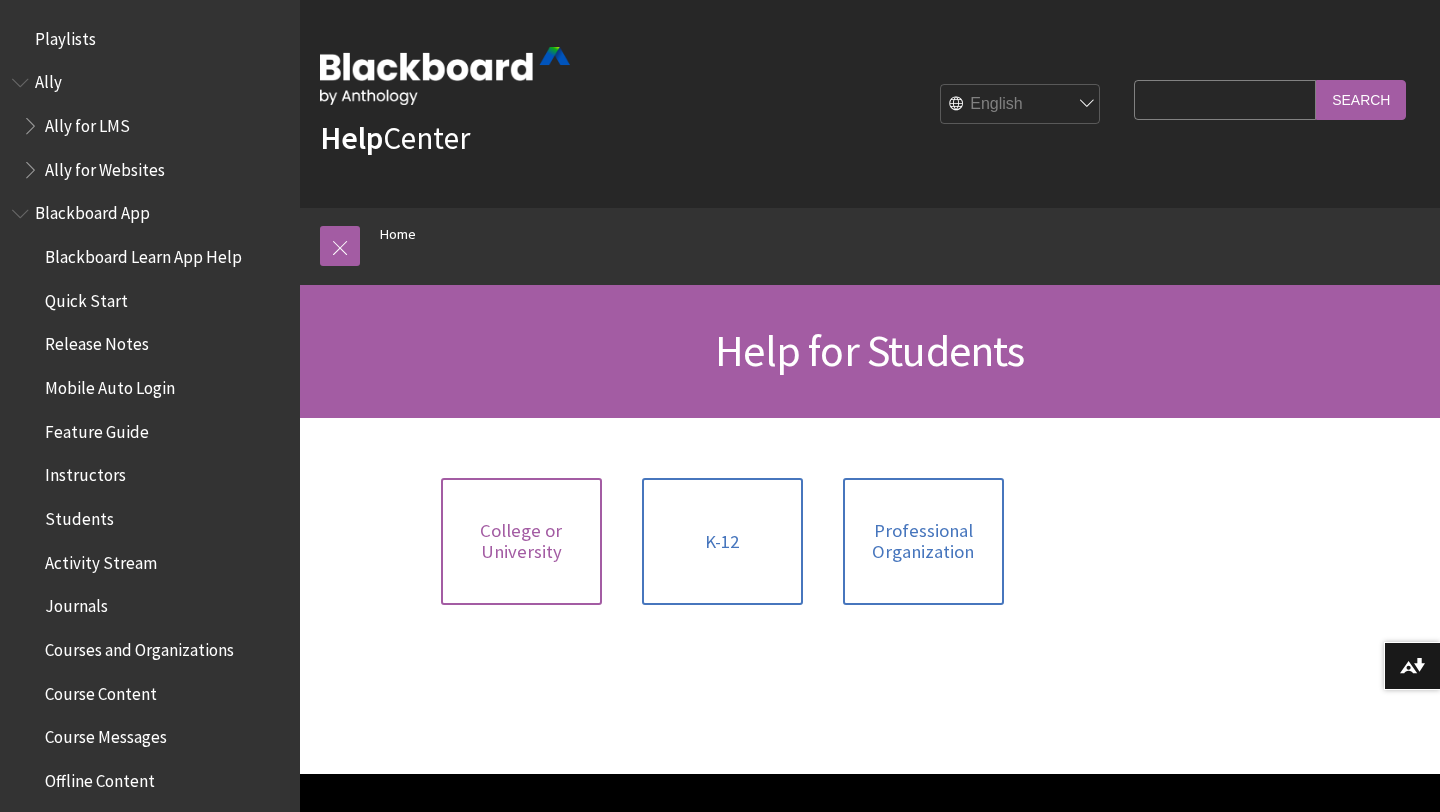click on "College or University" at bounding box center (521, 541) 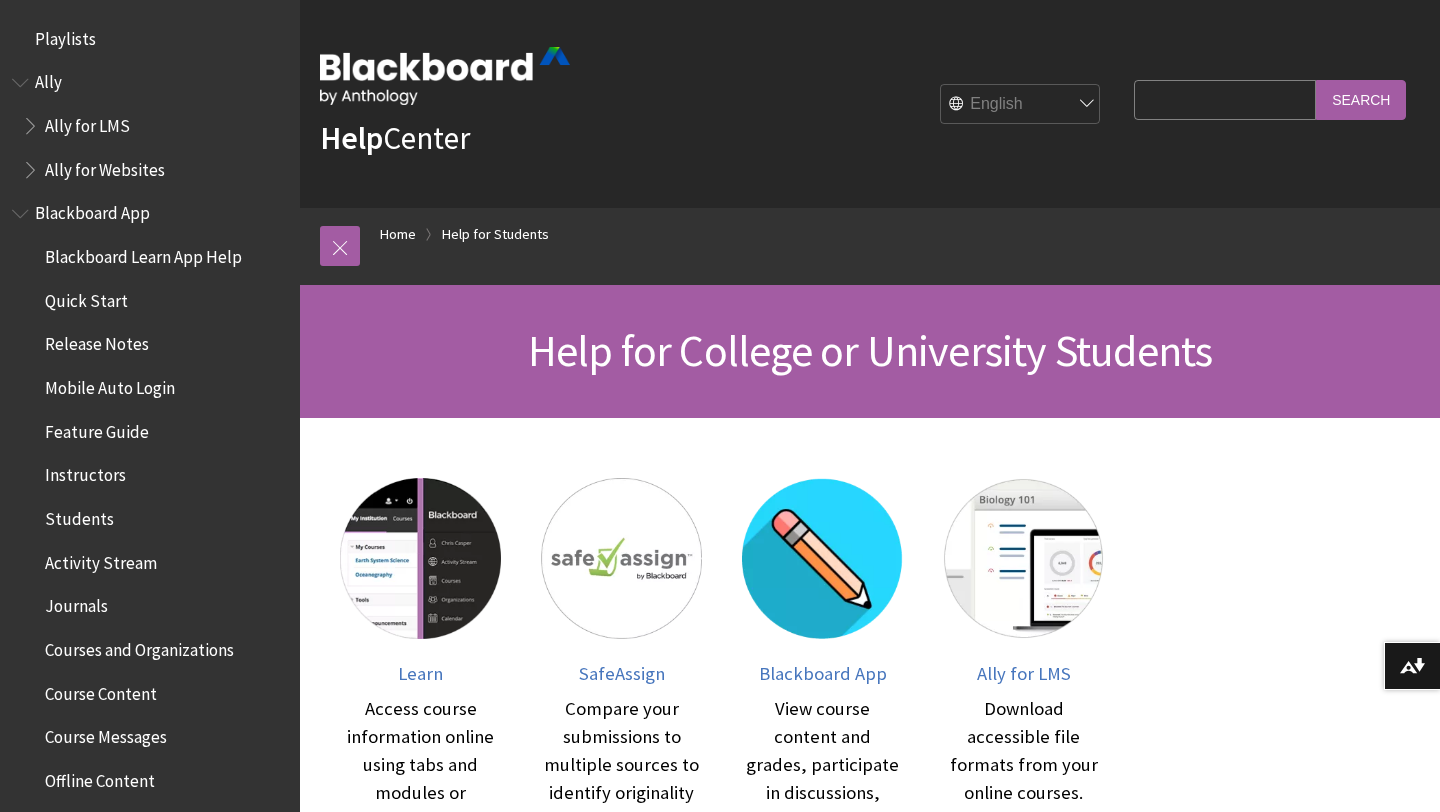 scroll, scrollTop: 0, scrollLeft: 0, axis: both 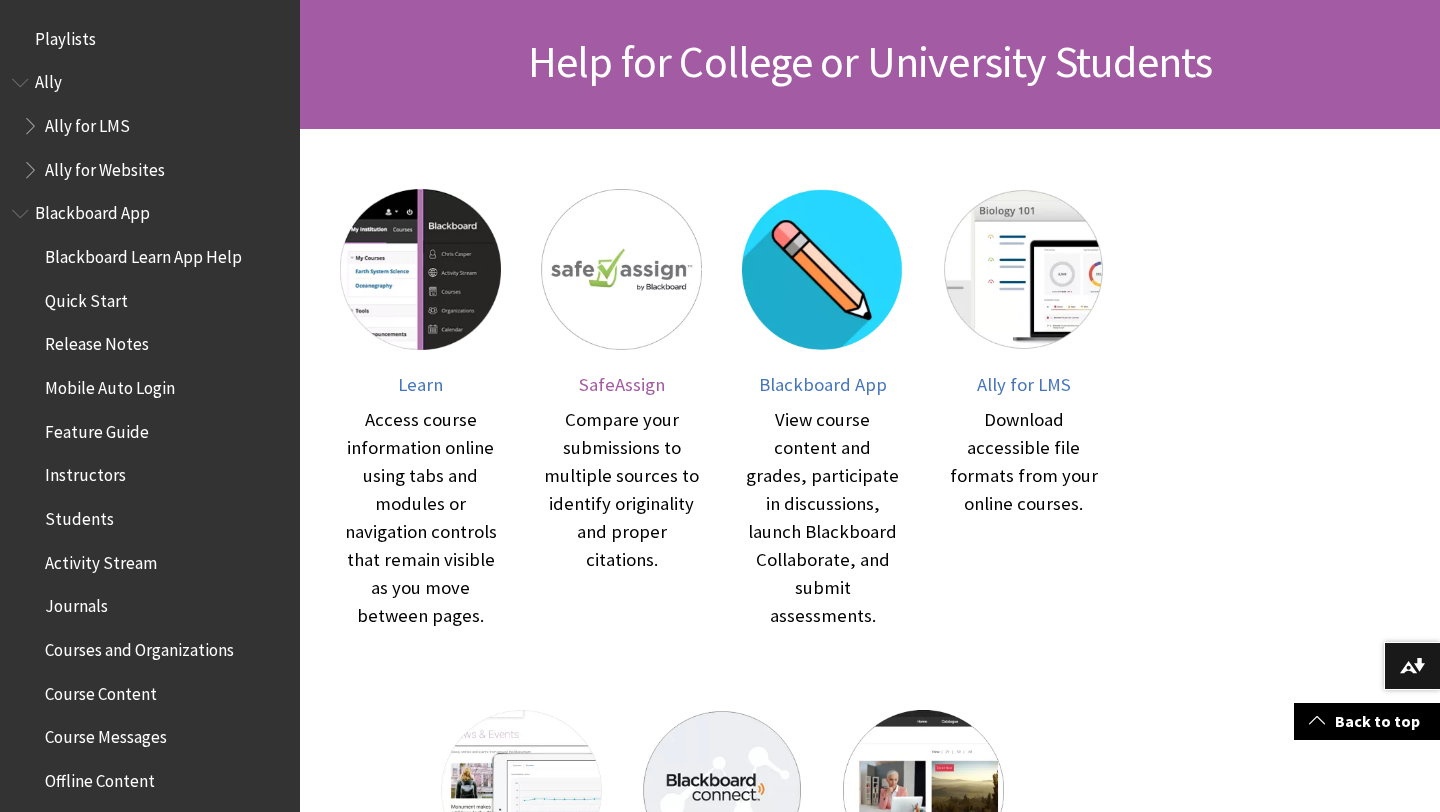 click at bounding box center [621, 269] 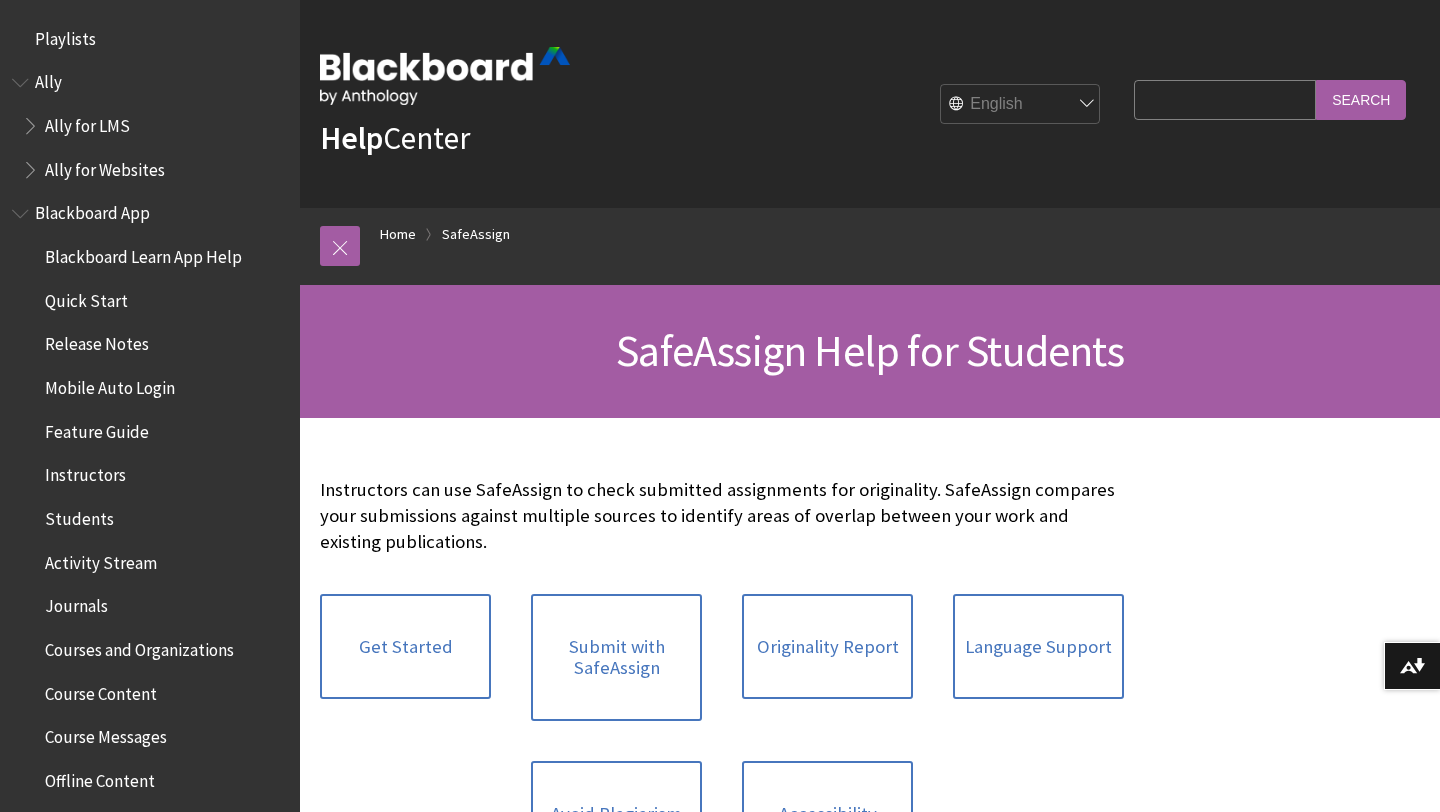 scroll, scrollTop: 77, scrollLeft: 0, axis: vertical 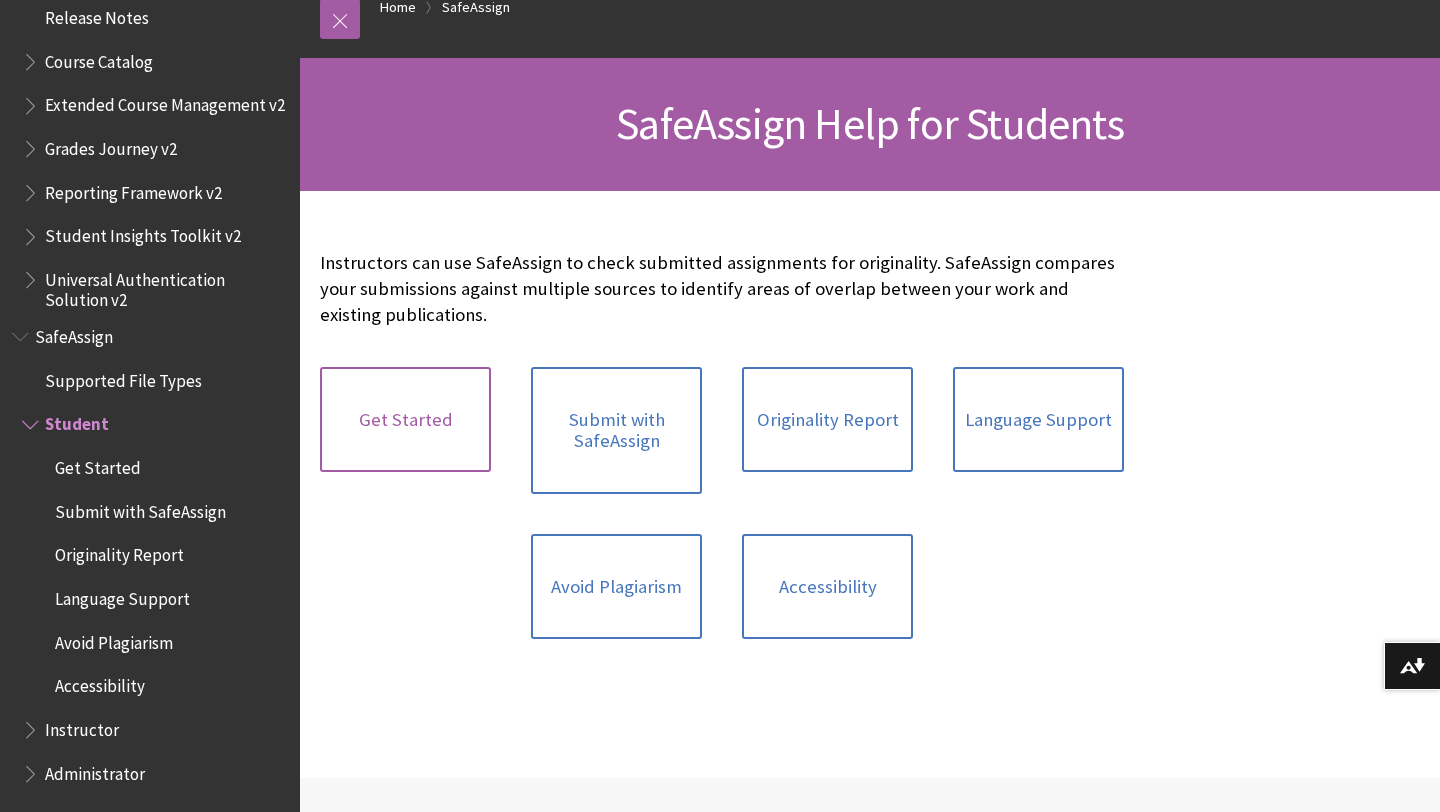 click on "Get Started" at bounding box center (405, 420) 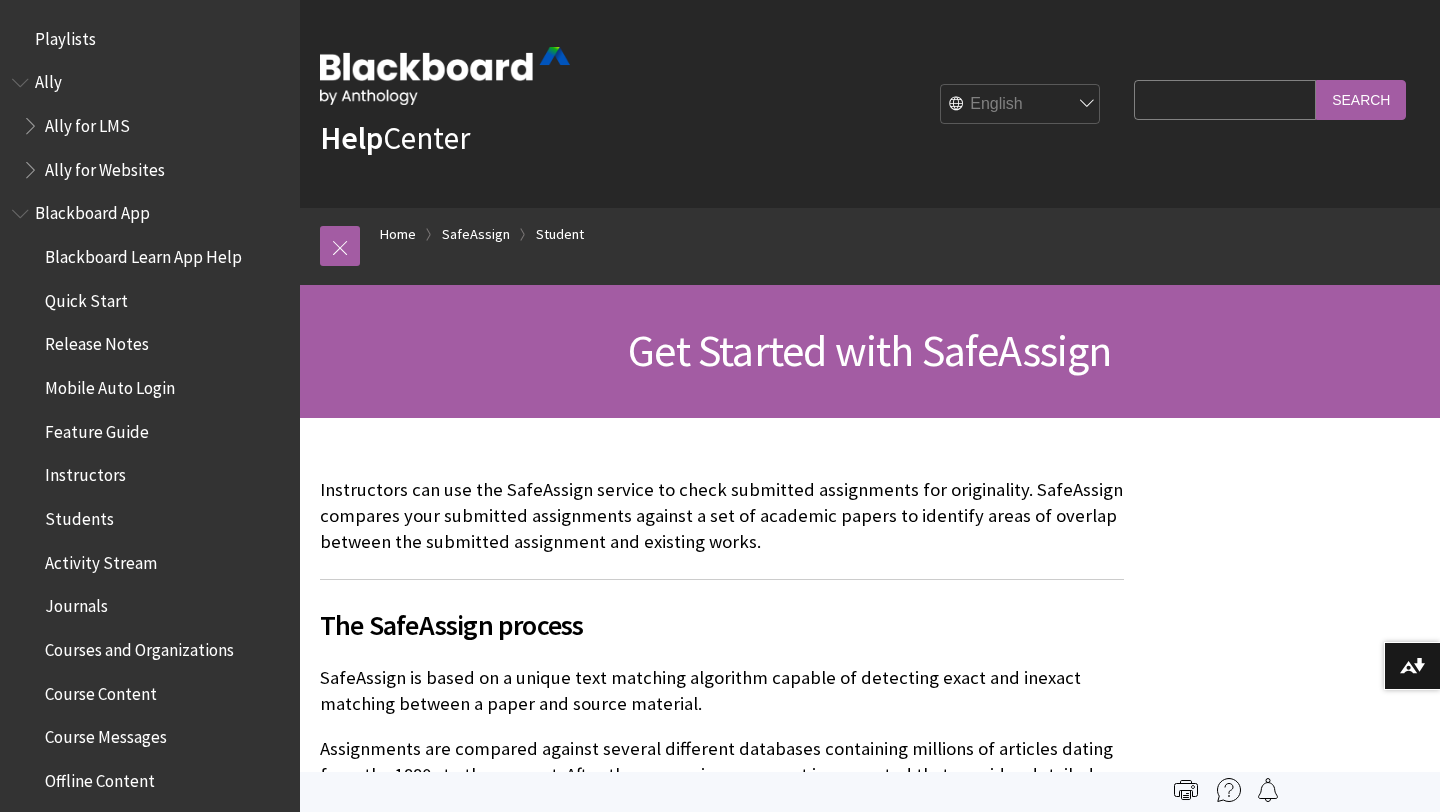 scroll, scrollTop: 122, scrollLeft: 0, axis: vertical 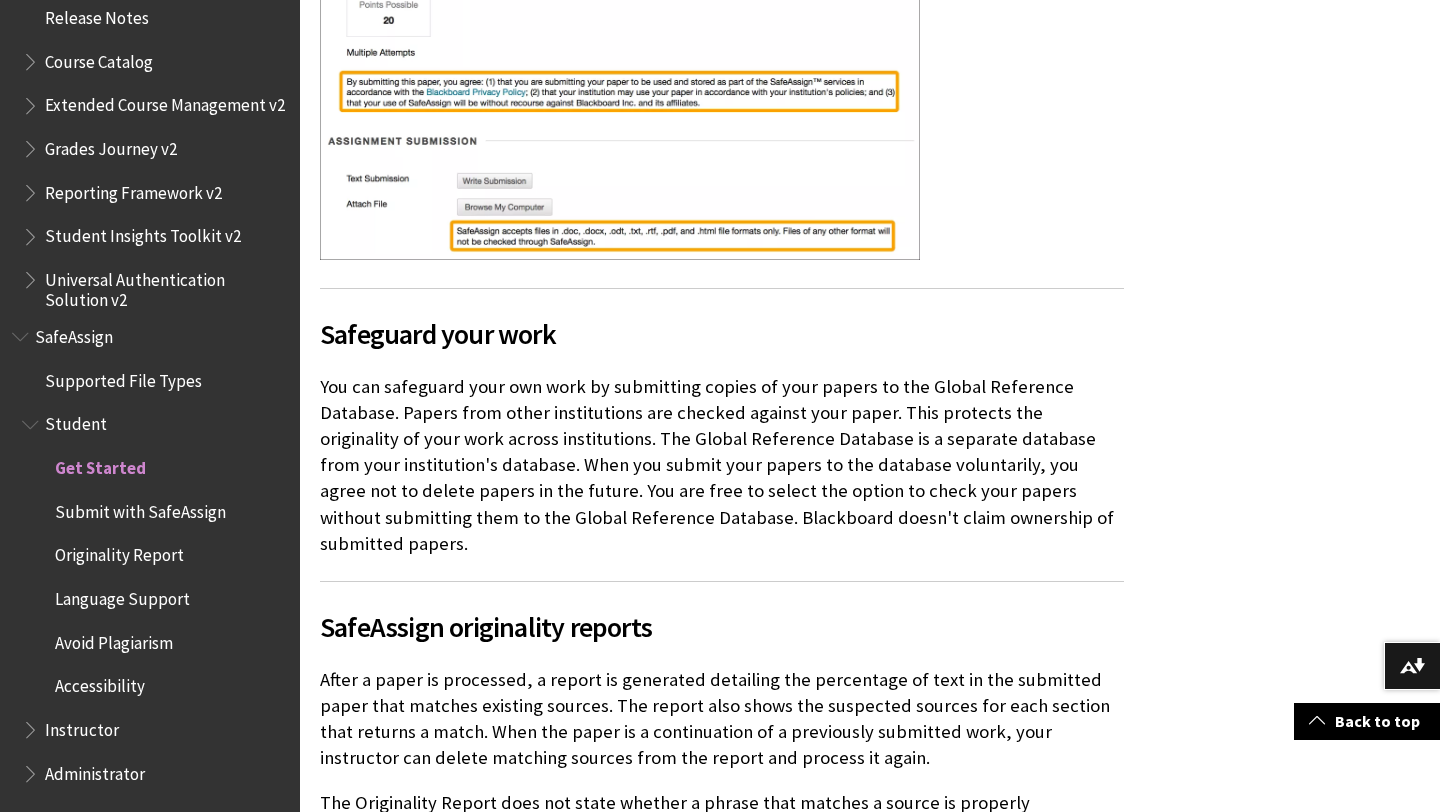 click on "Safeguard your work" at bounding box center [722, 334] 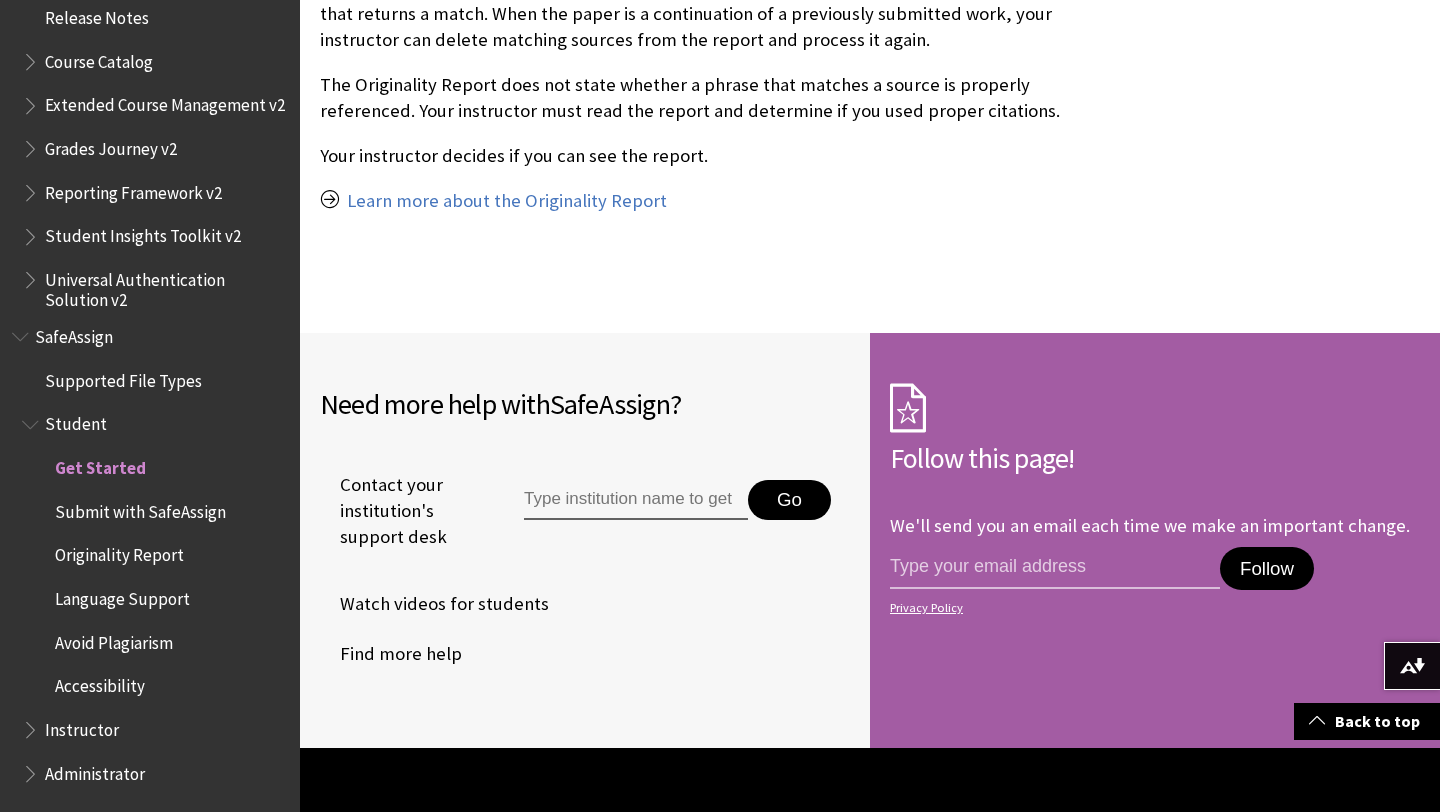 scroll, scrollTop: 1725, scrollLeft: 0, axis: vertical 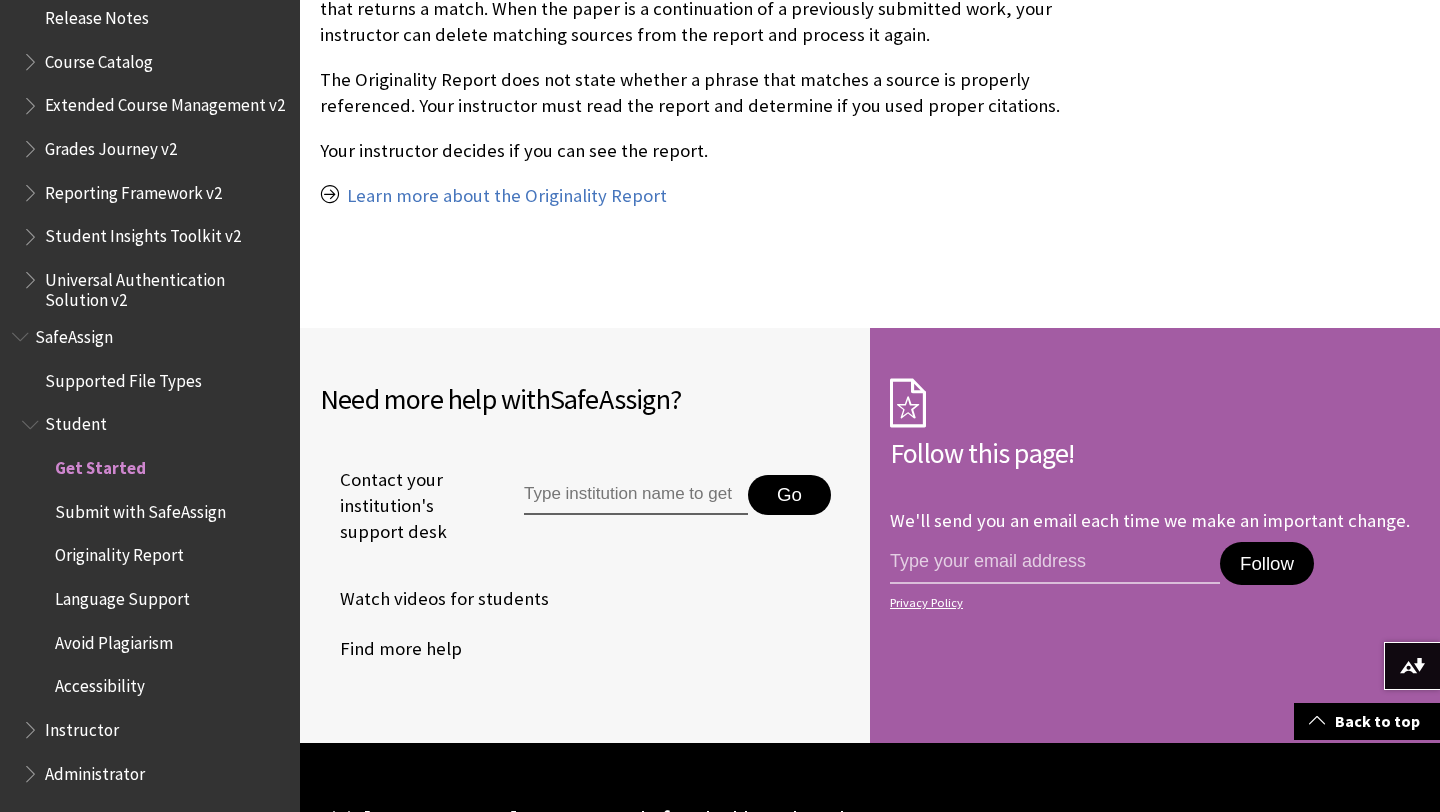 click on "Watch videos for students" at bounding box center [434, 599] 